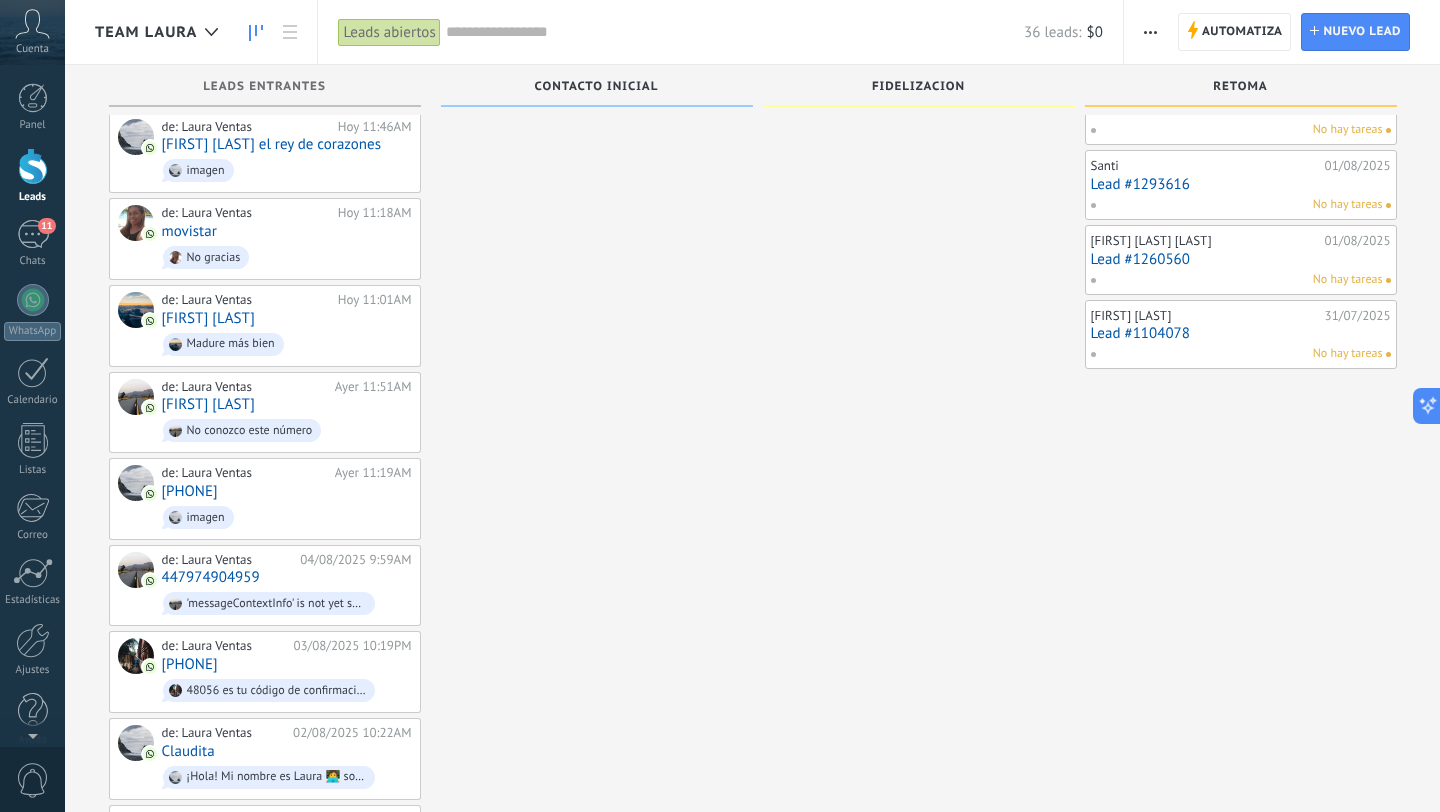 scroll, scrollTop: 281, scrollLeft: 0, axis: vertical 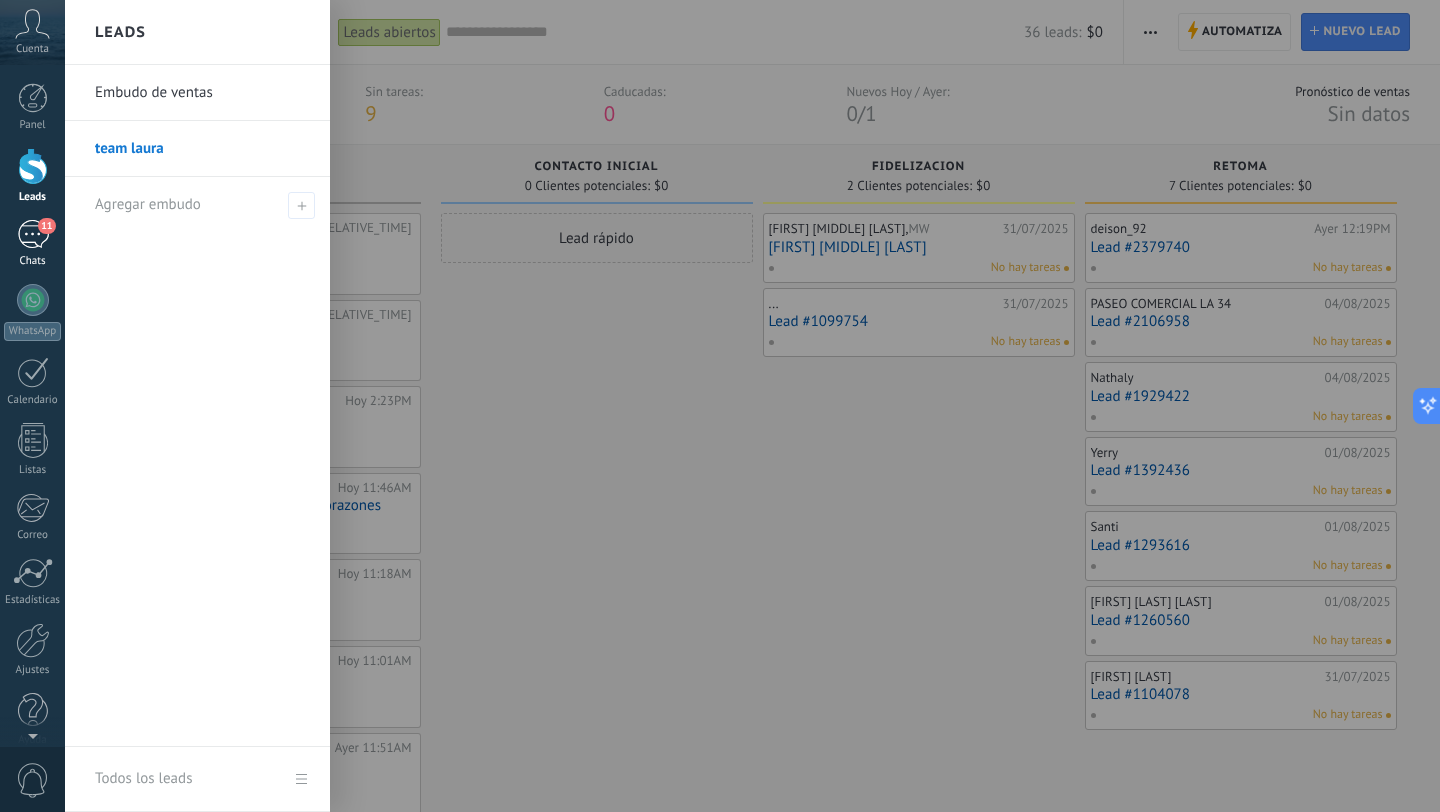 click on "11" at bounding box center [33, 234] 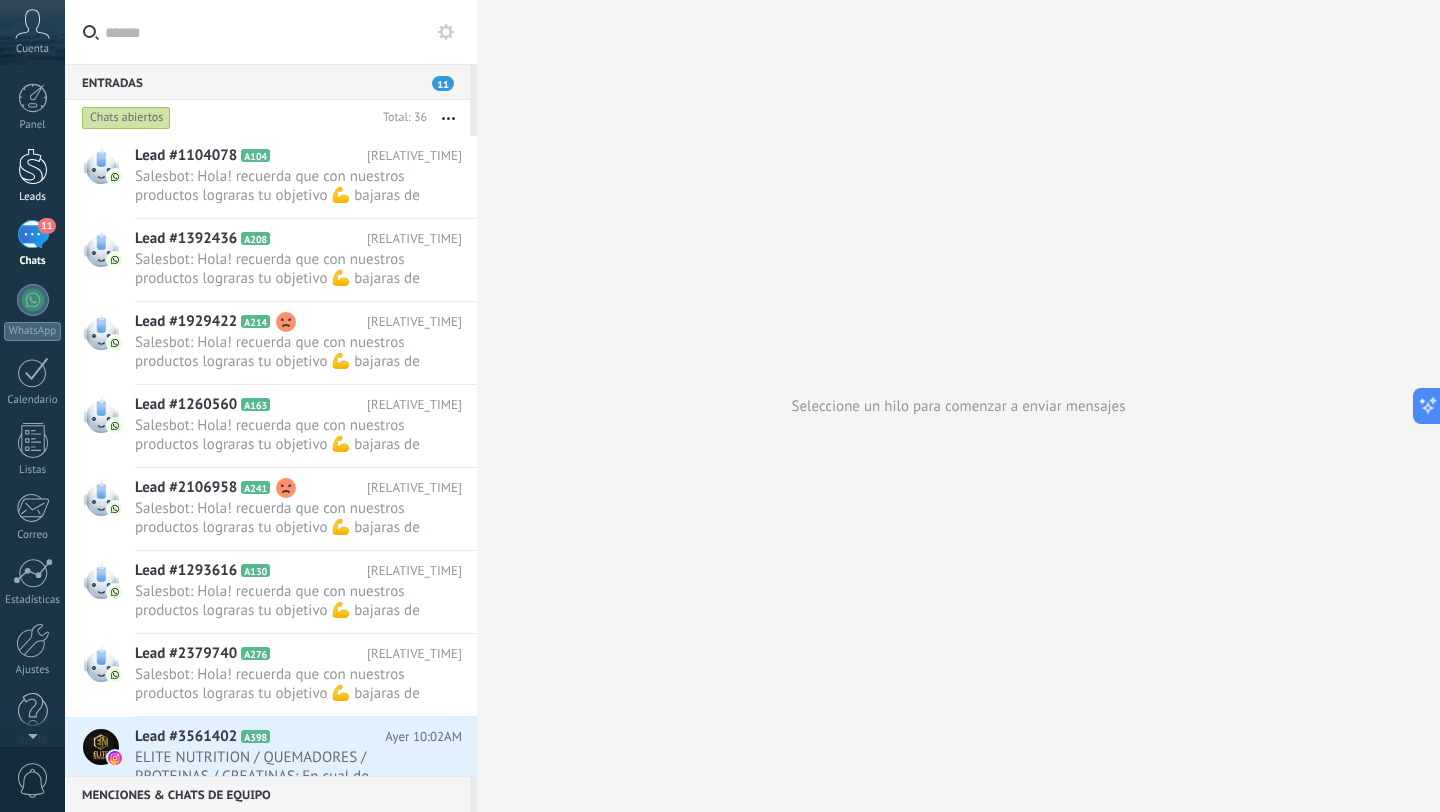 click at bounding box center (33, 166) 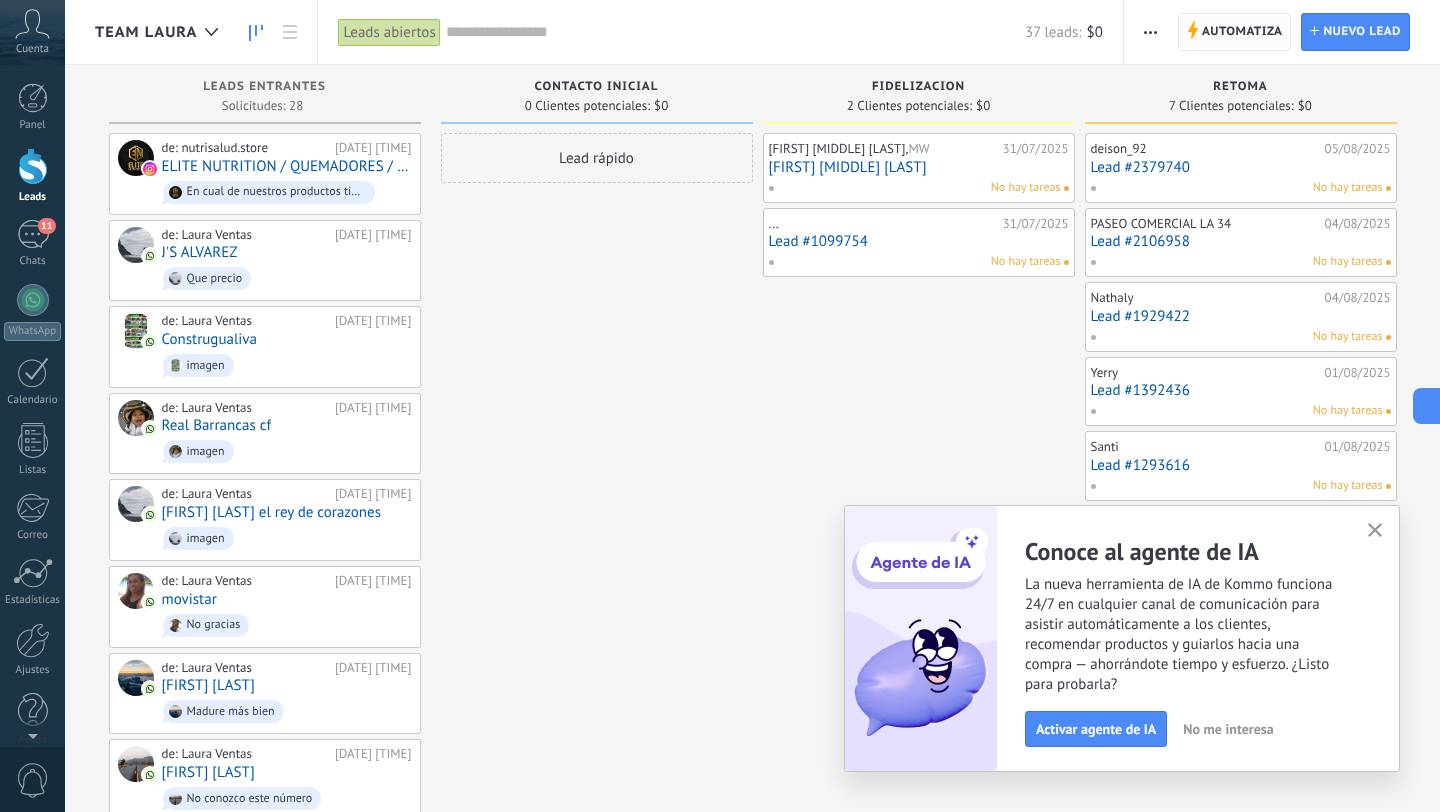 click on "Automatiza" at bounding box center [1242, 32] 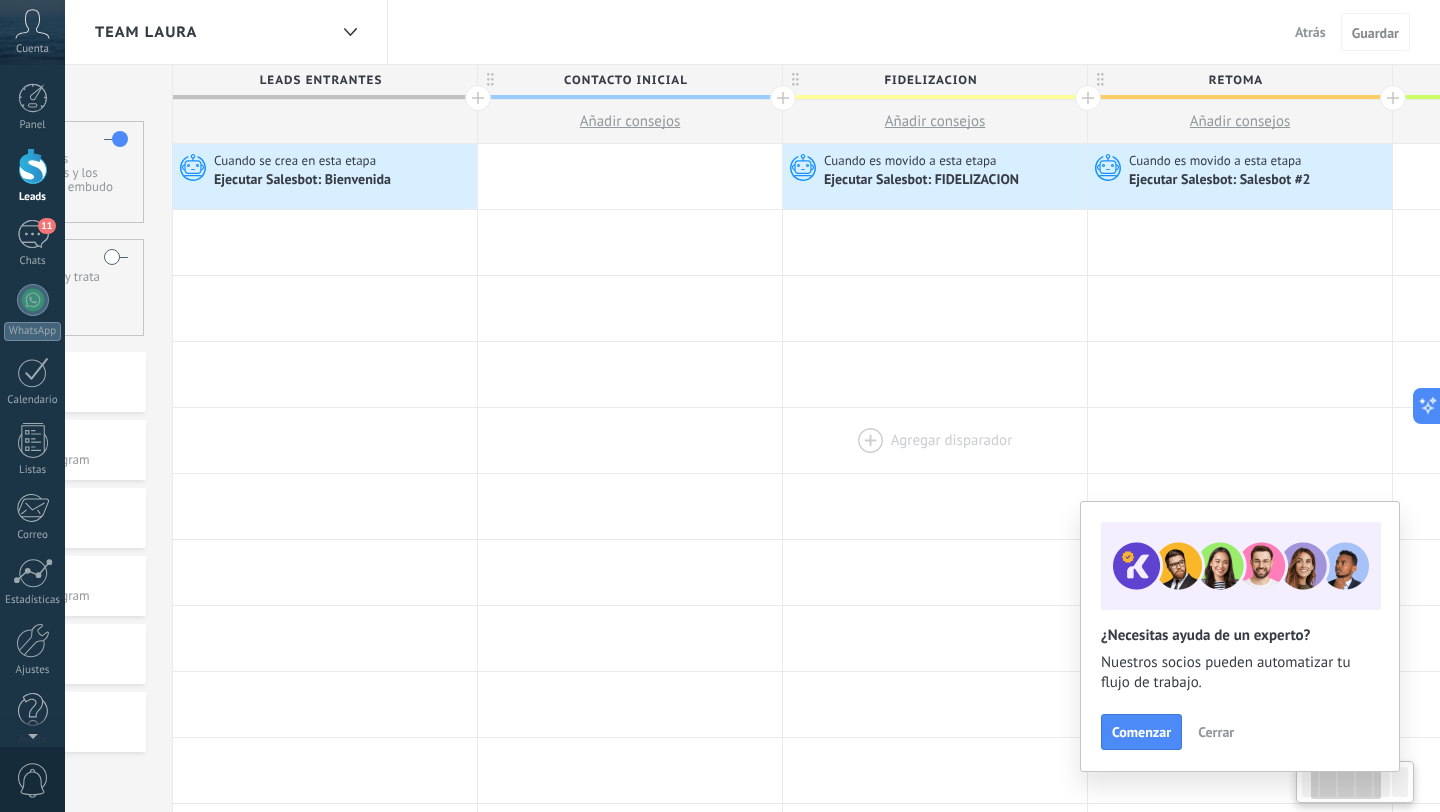 scroll, scrollTop: 0, scrollLeft: 218, axis: horizontal 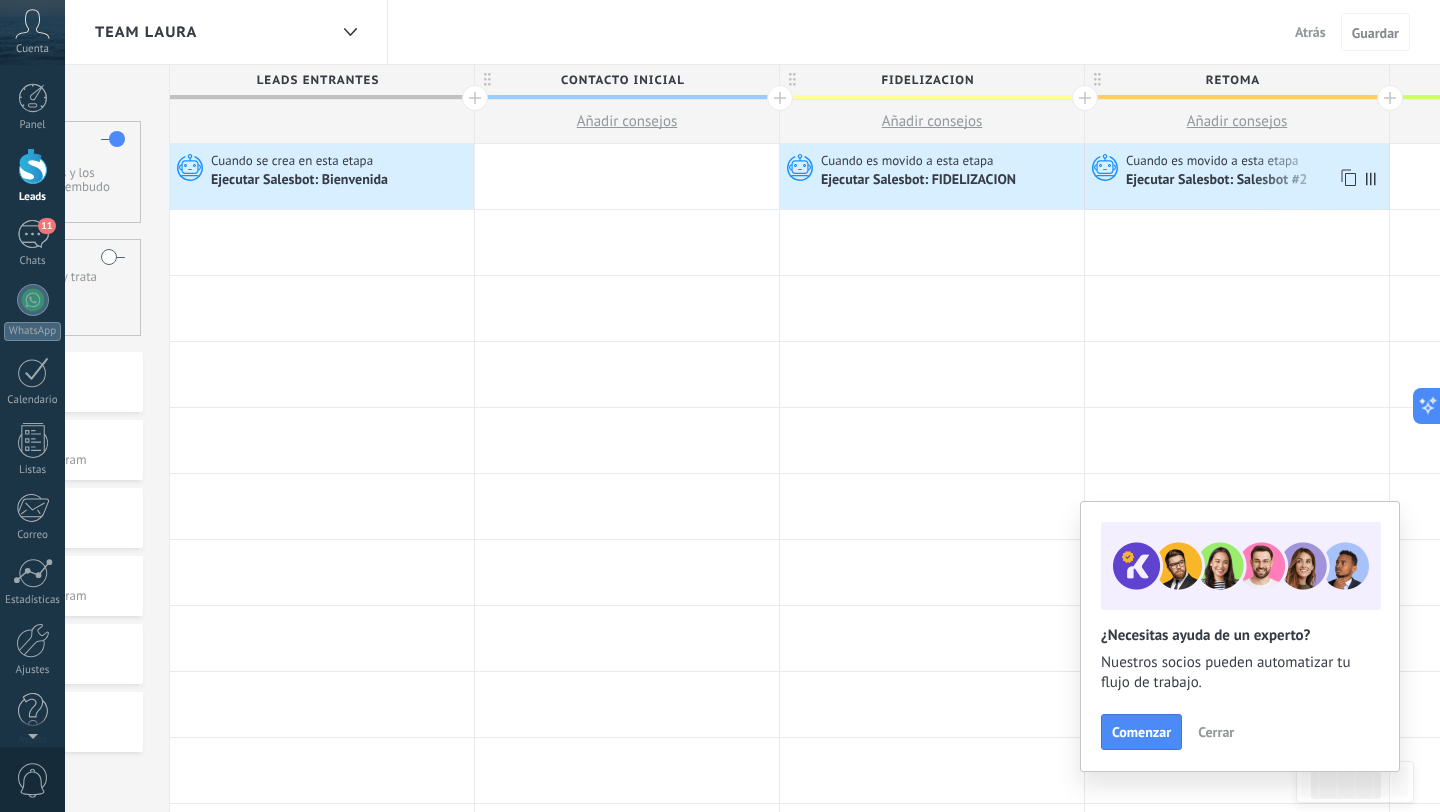 click on "Ejecutar Salesbot: Salesbot #2" at bounding box center (1255, 180) 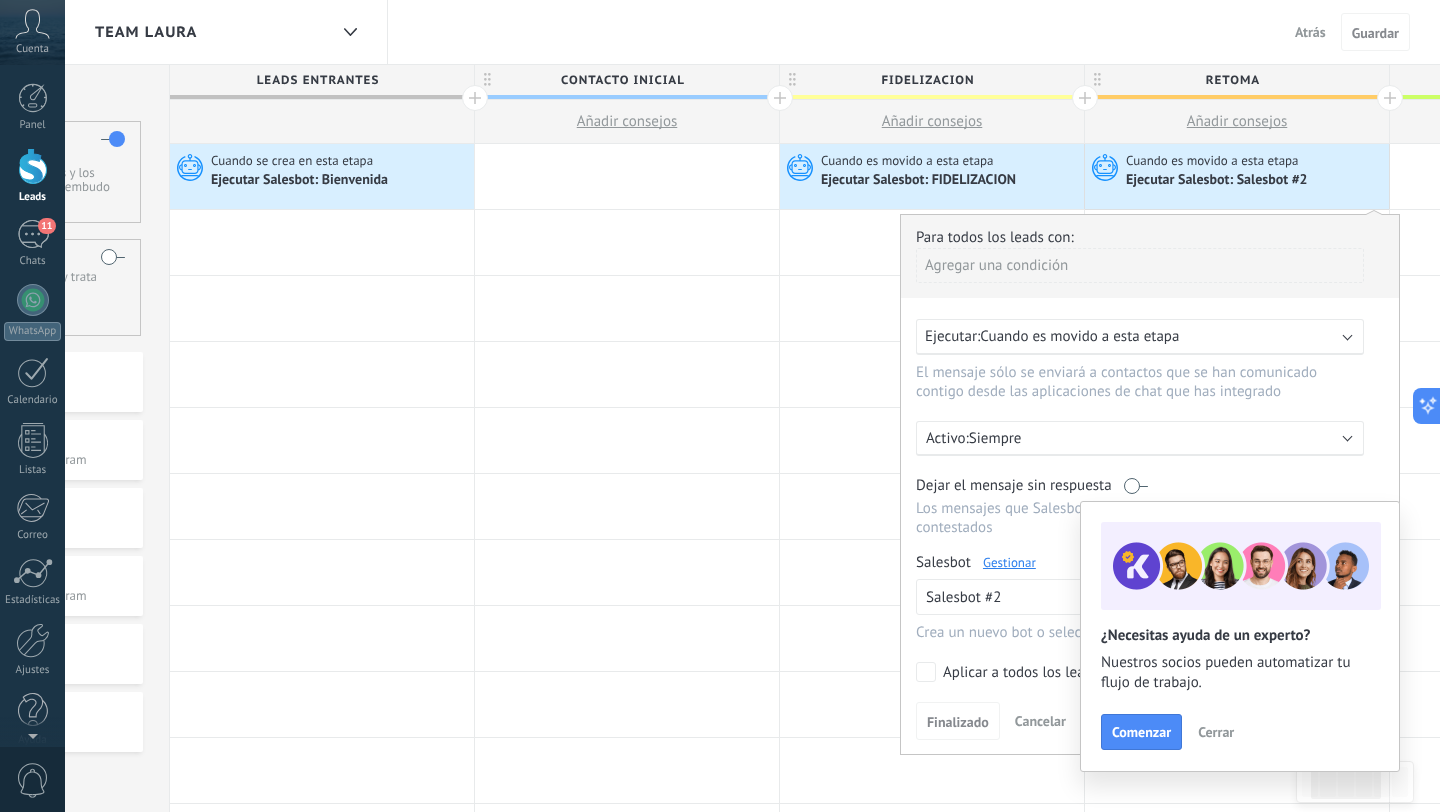 click on "Gestionar" at bounding box center (1009, 562) 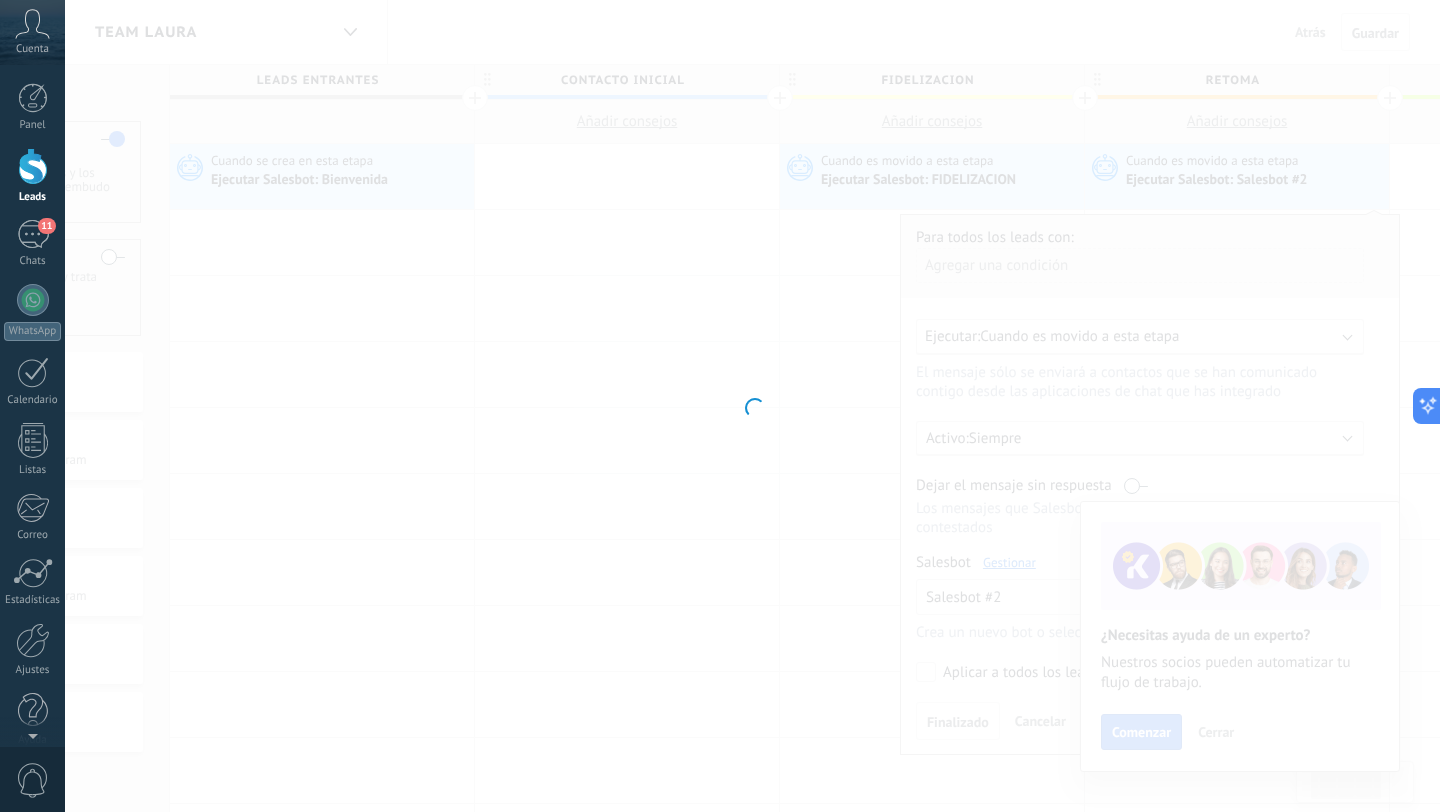 type on "**********" 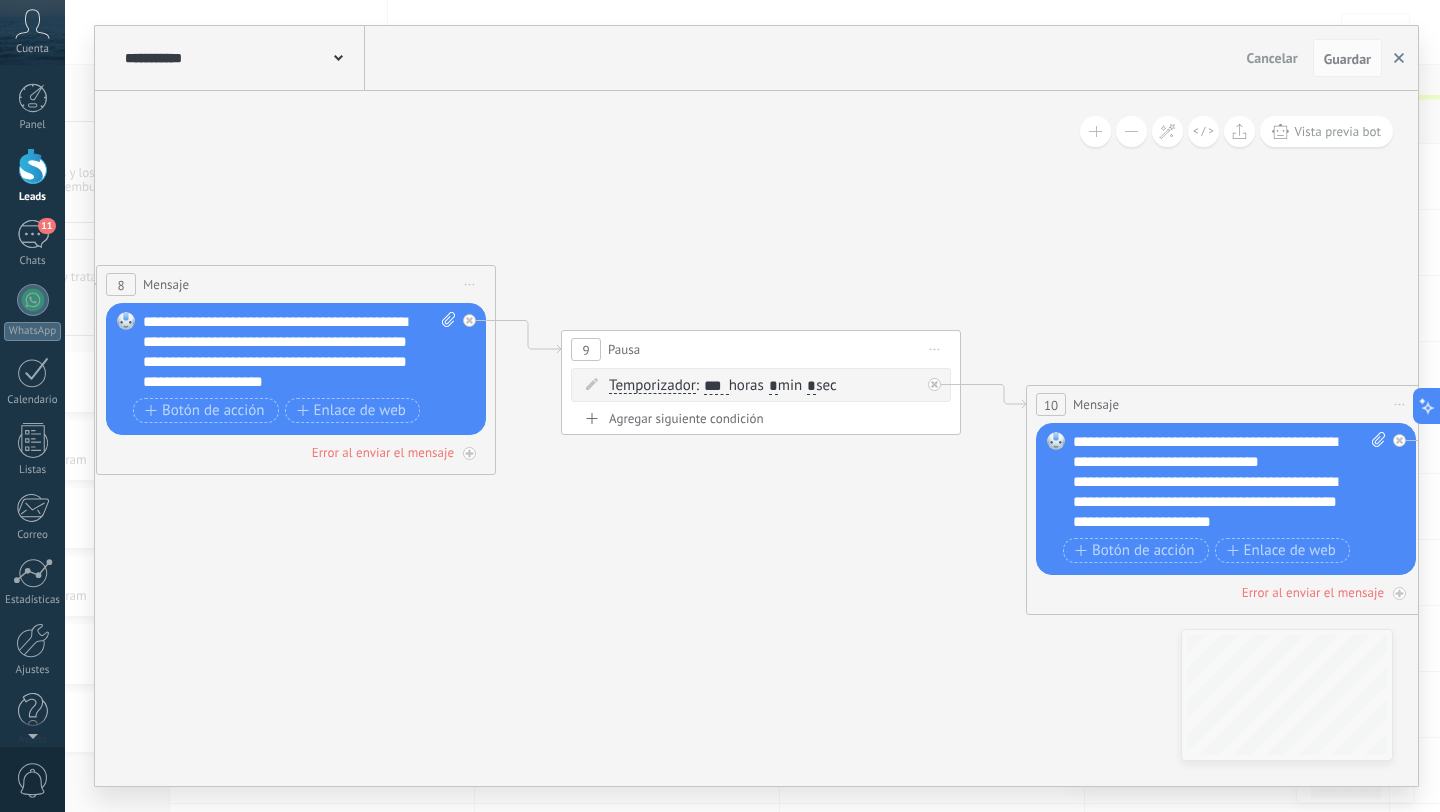 click 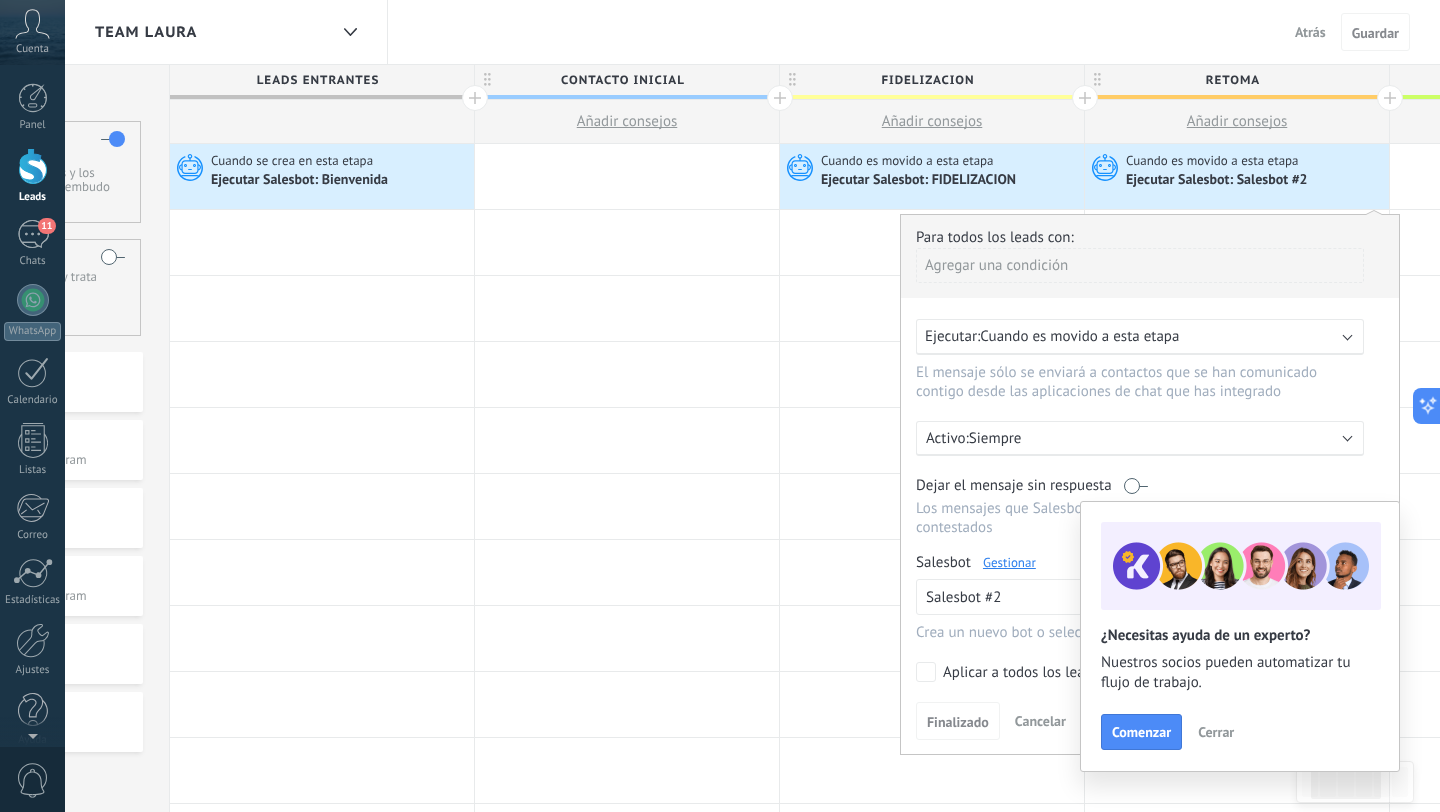 click on "Atrás" at bounding box center (1310, 32) 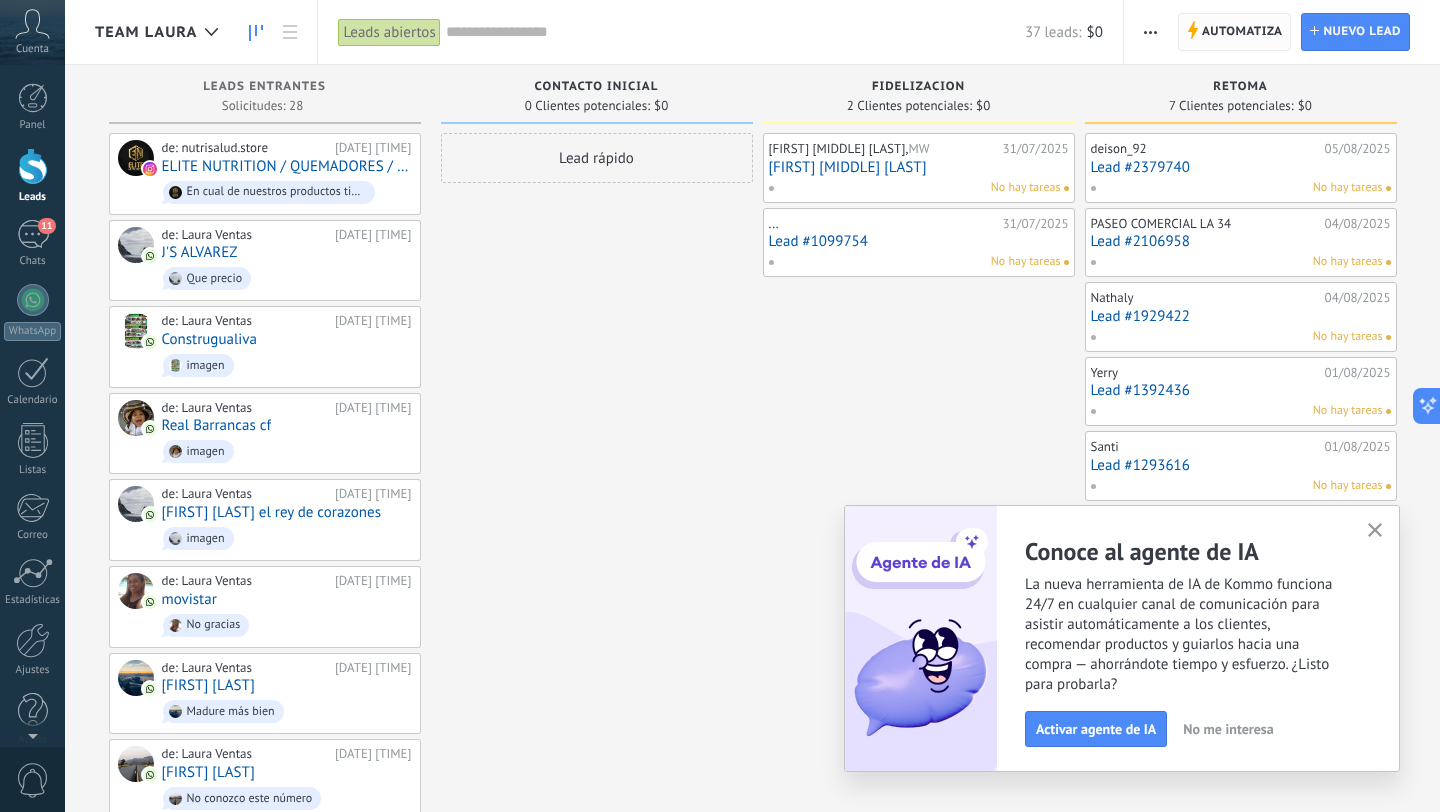 click on "Automatiza" at bounding box center [1242, 32] 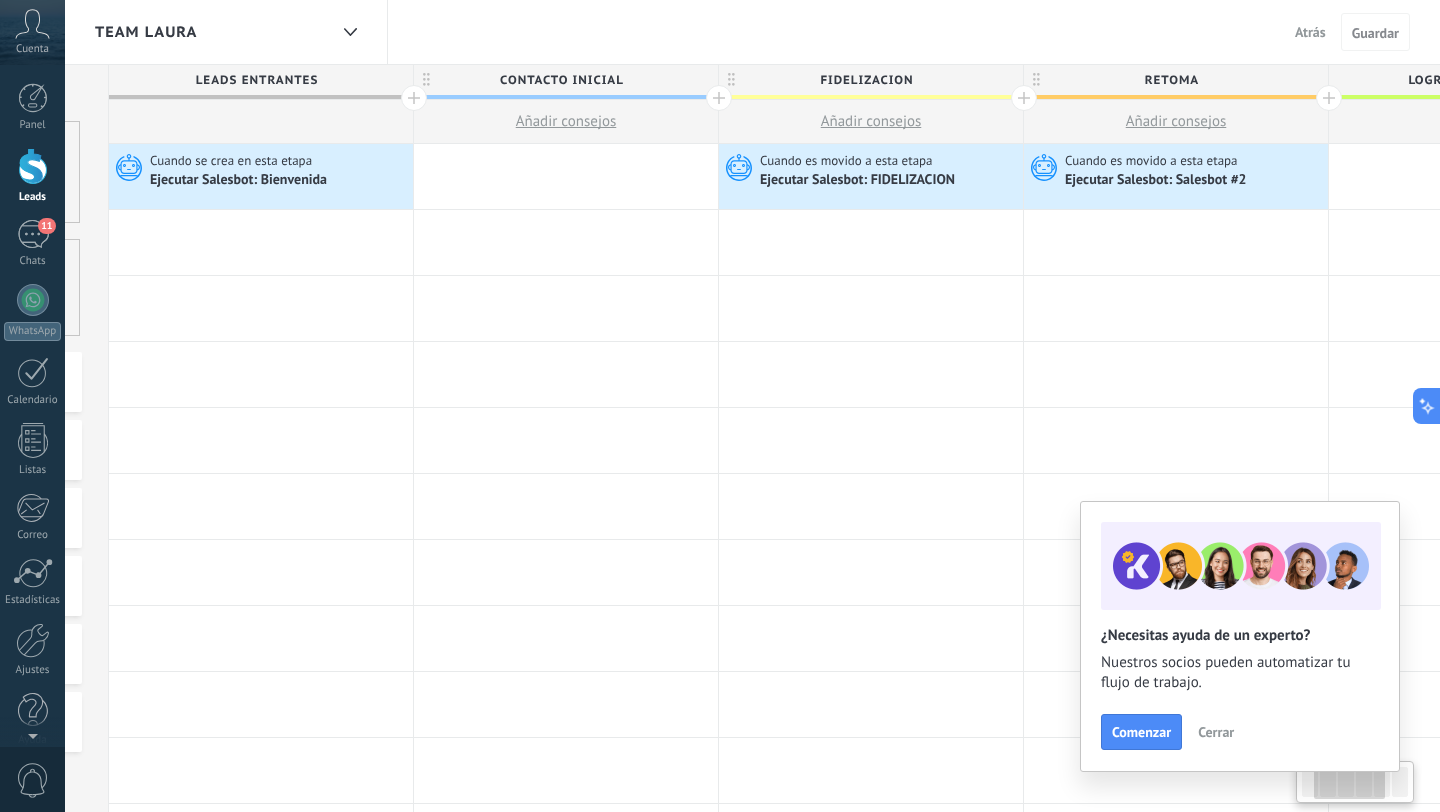 scroll, scrollTop: 0, scrollLeft: 290, axis: horizontal 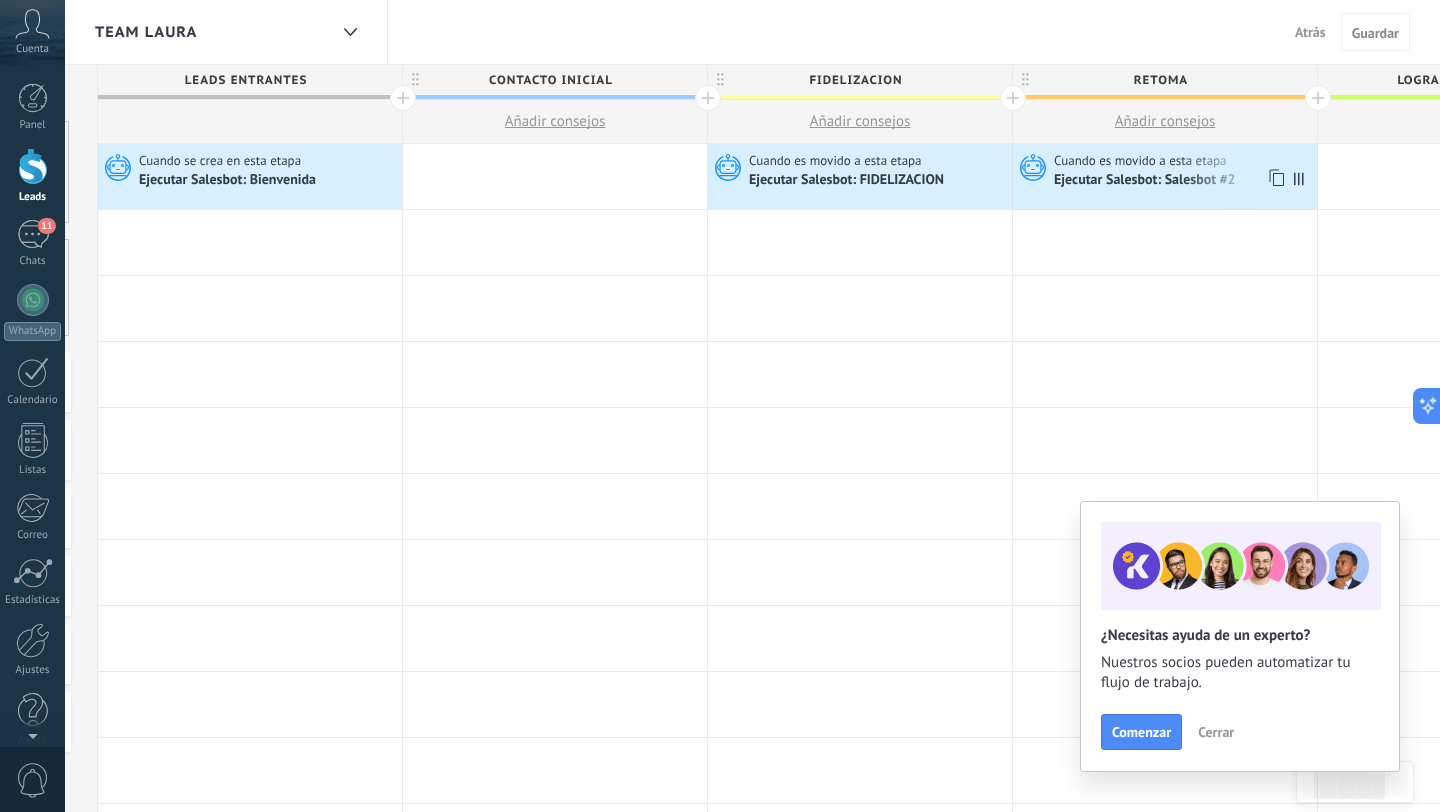 click on "Cuando es movido a esta etapa" at bounding box center (1142, 161) 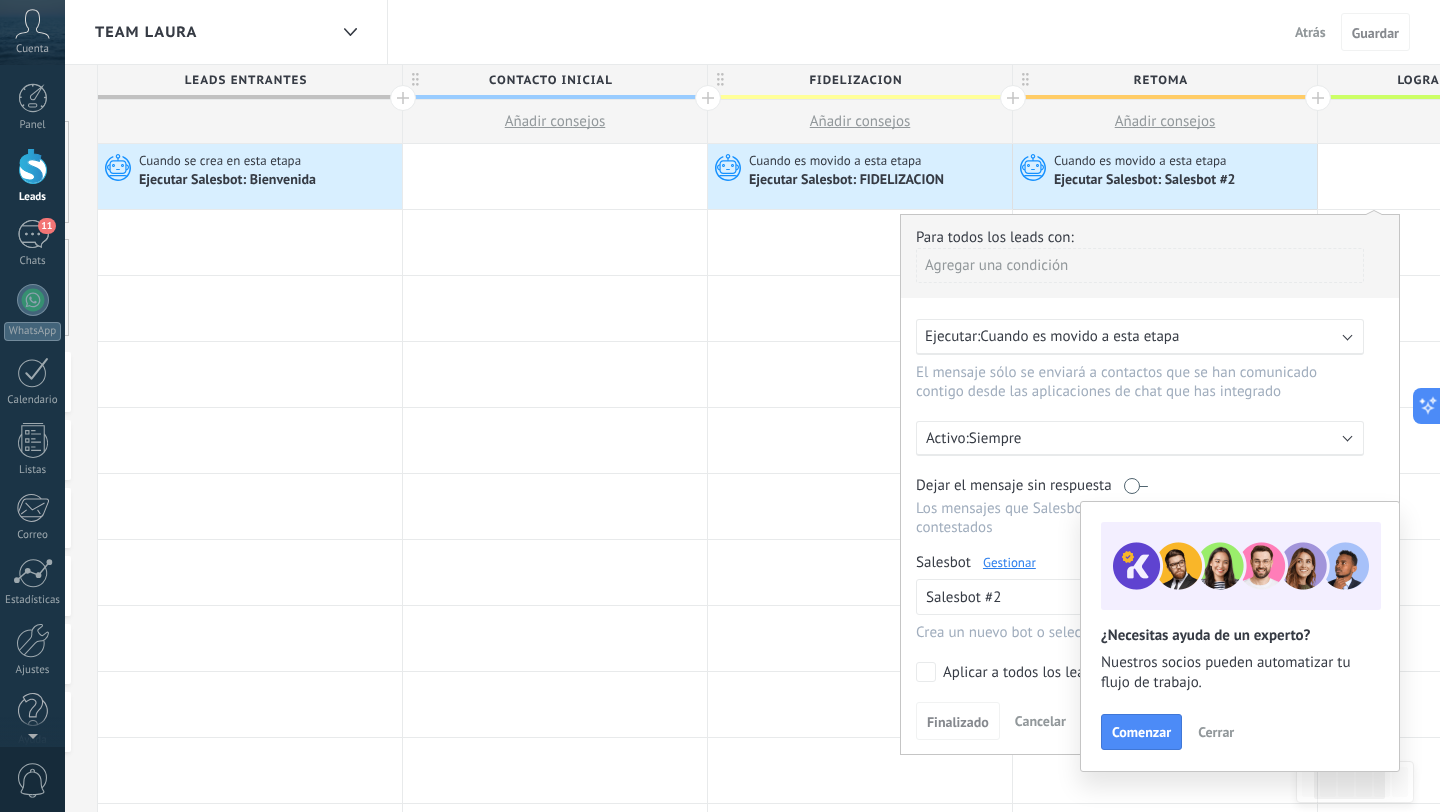 click on "Gestionar" at bounding box center (1009, 562) 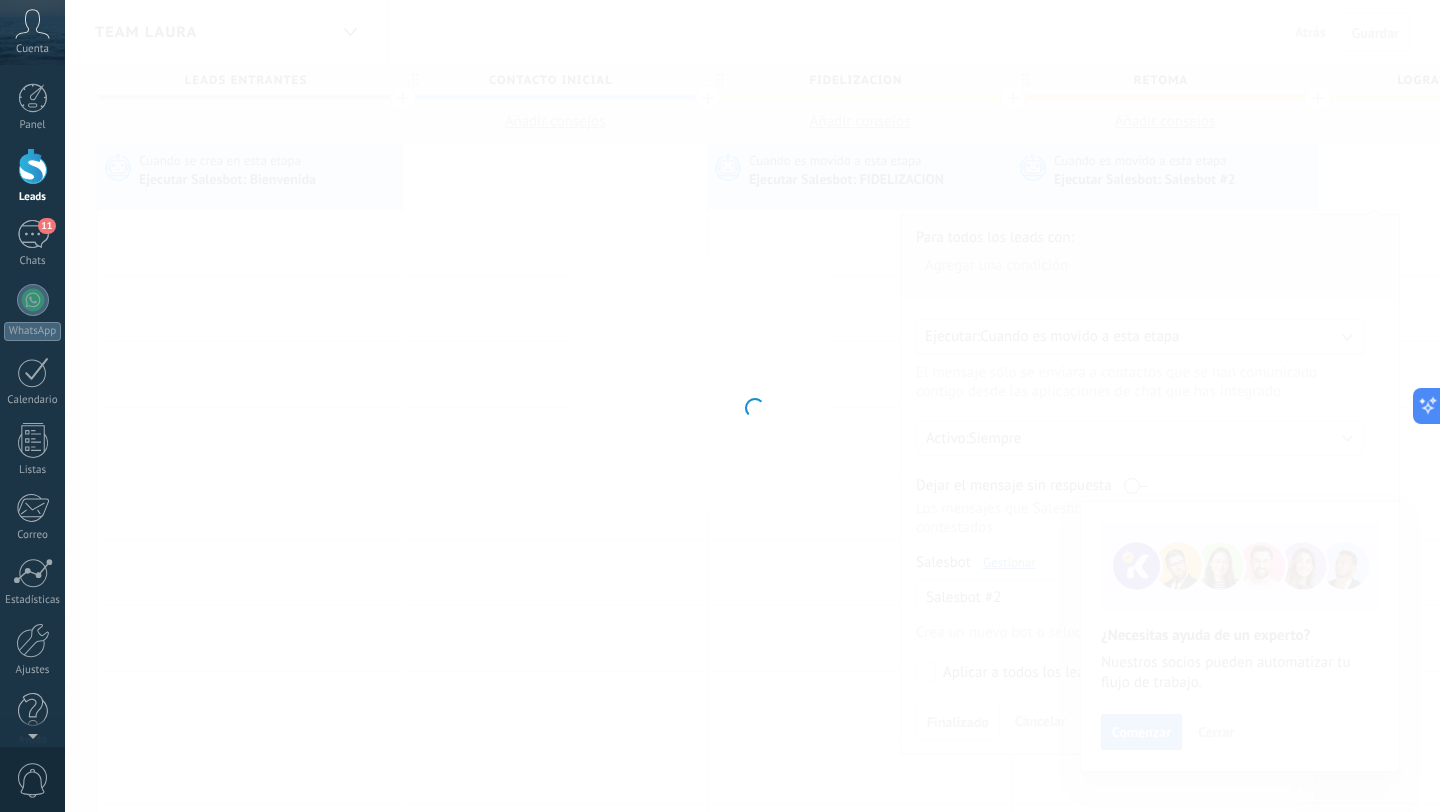 type on "**********" 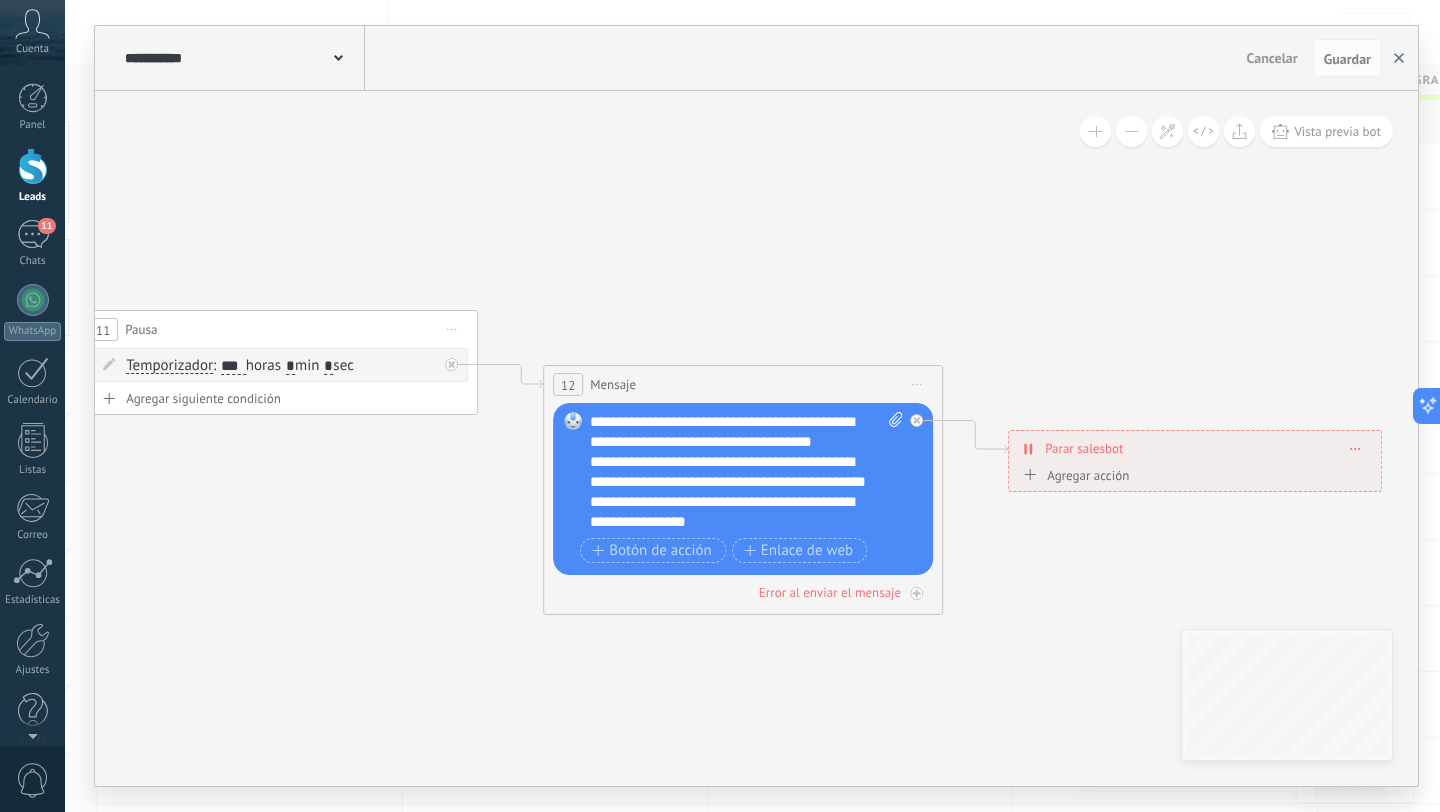 click at bounding box center (1399, 58) 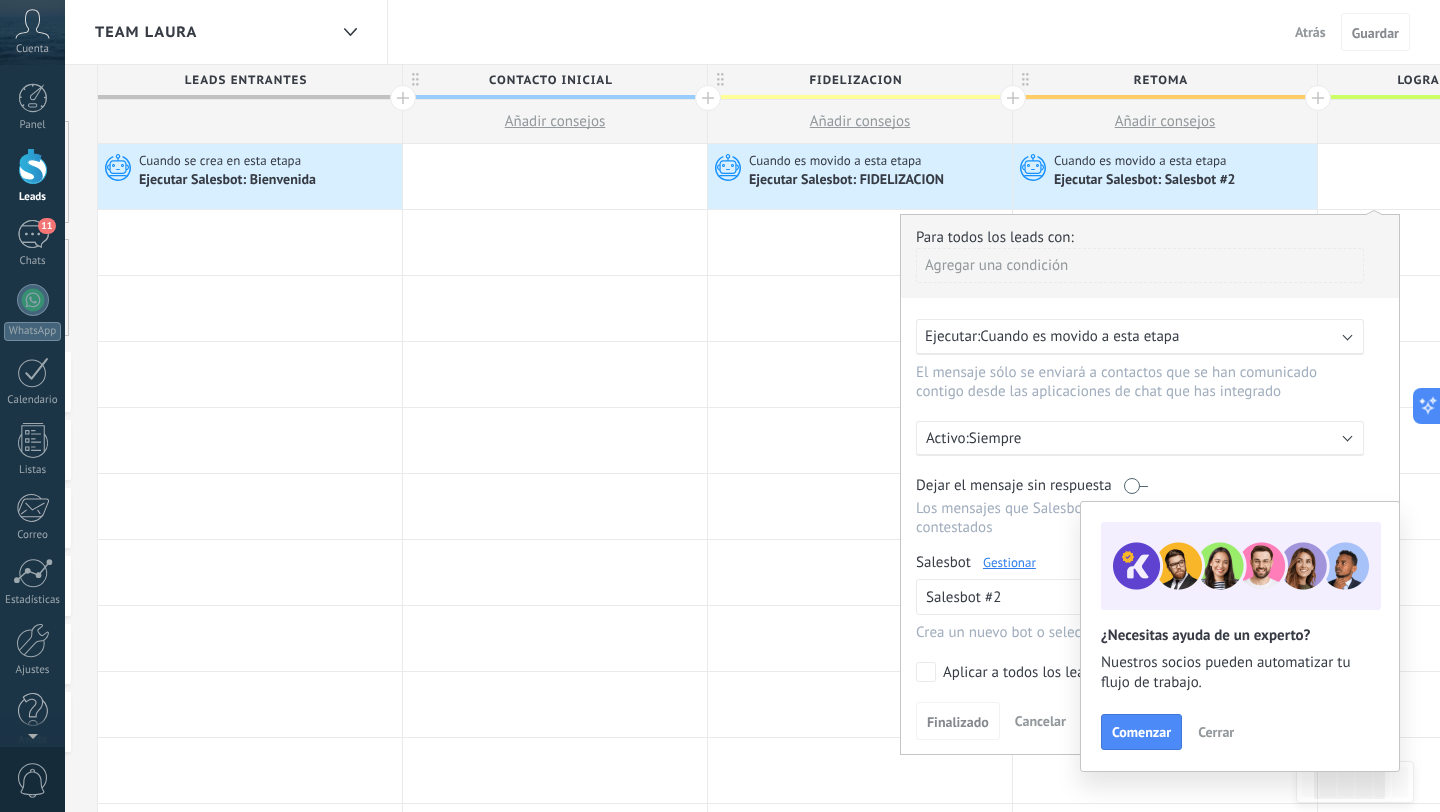 click on "Atrás" at bounding box center (1310, 32) 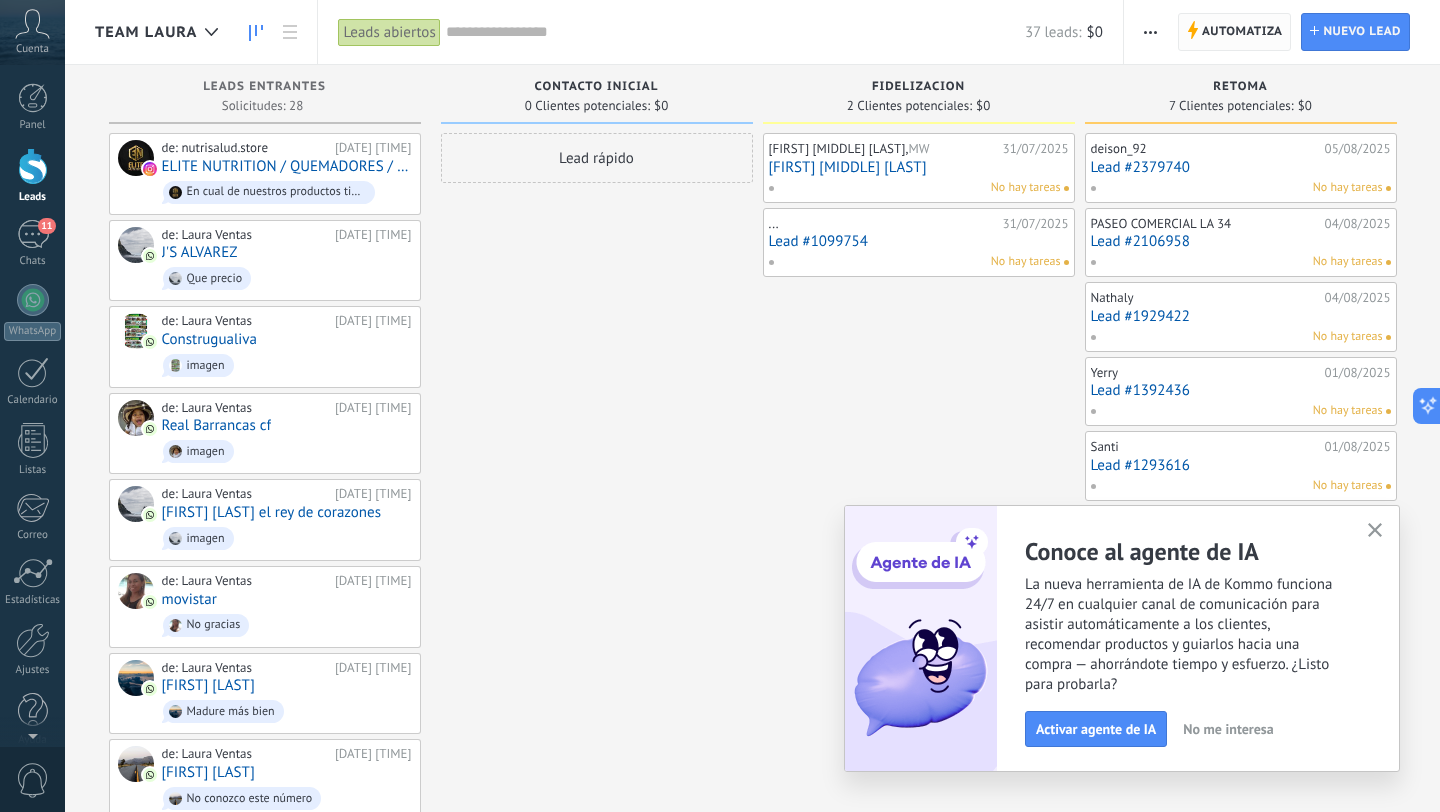 click on "Automatiza" at bounding box center [1242, 32] 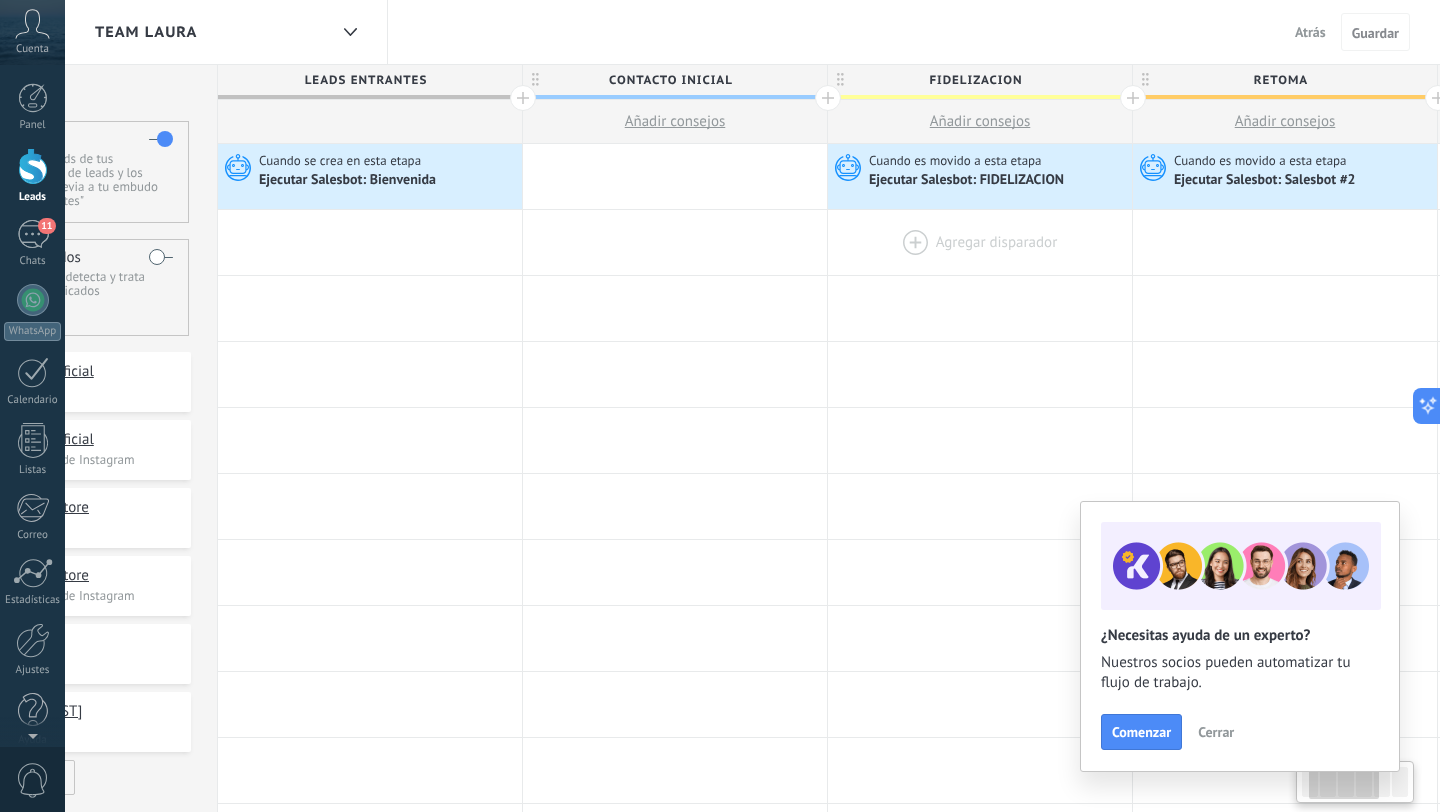 scroll, scrollTop: 0, scrollLeft: 172, axis: horizontal 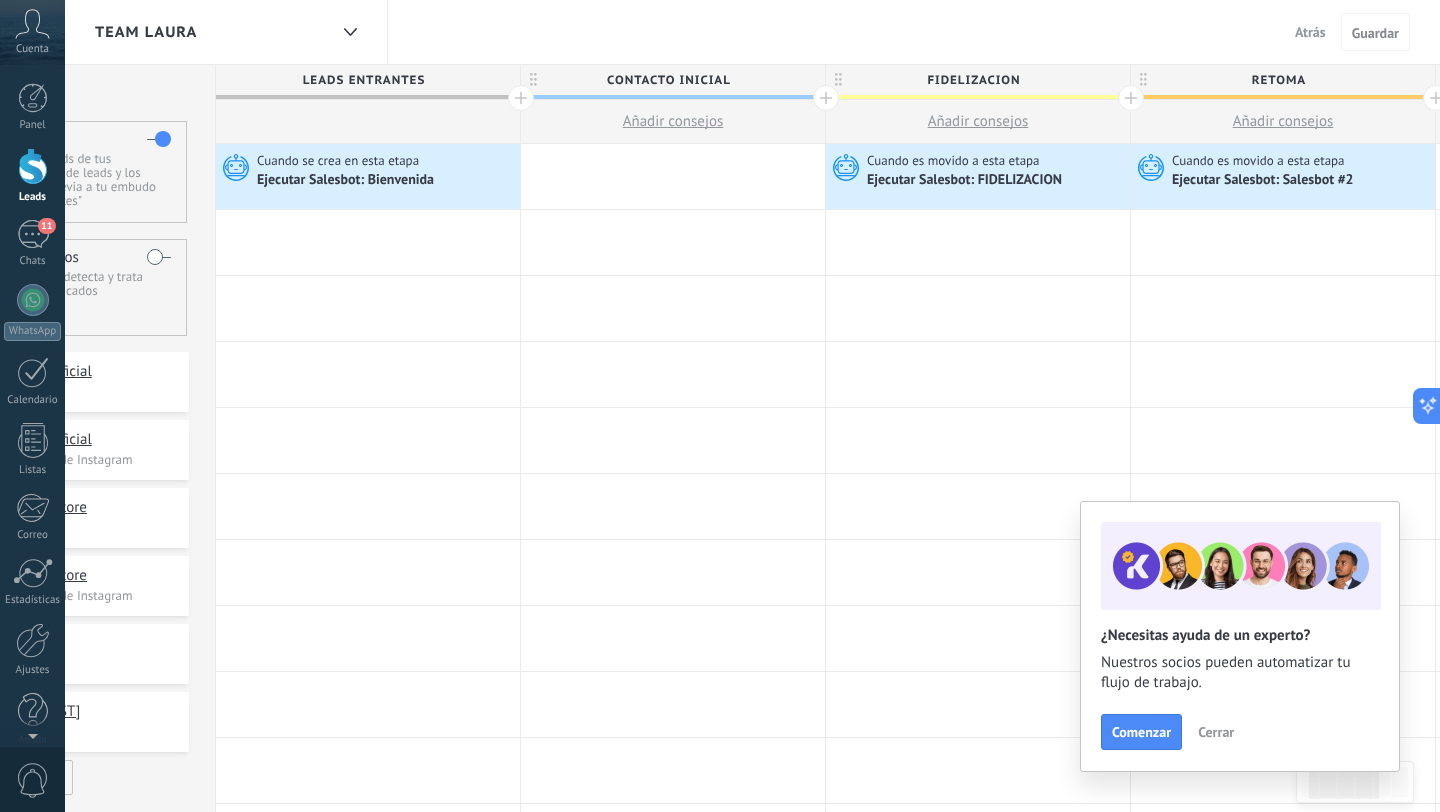 click on "Añadir consejos" at bounding box center [1283, 121] 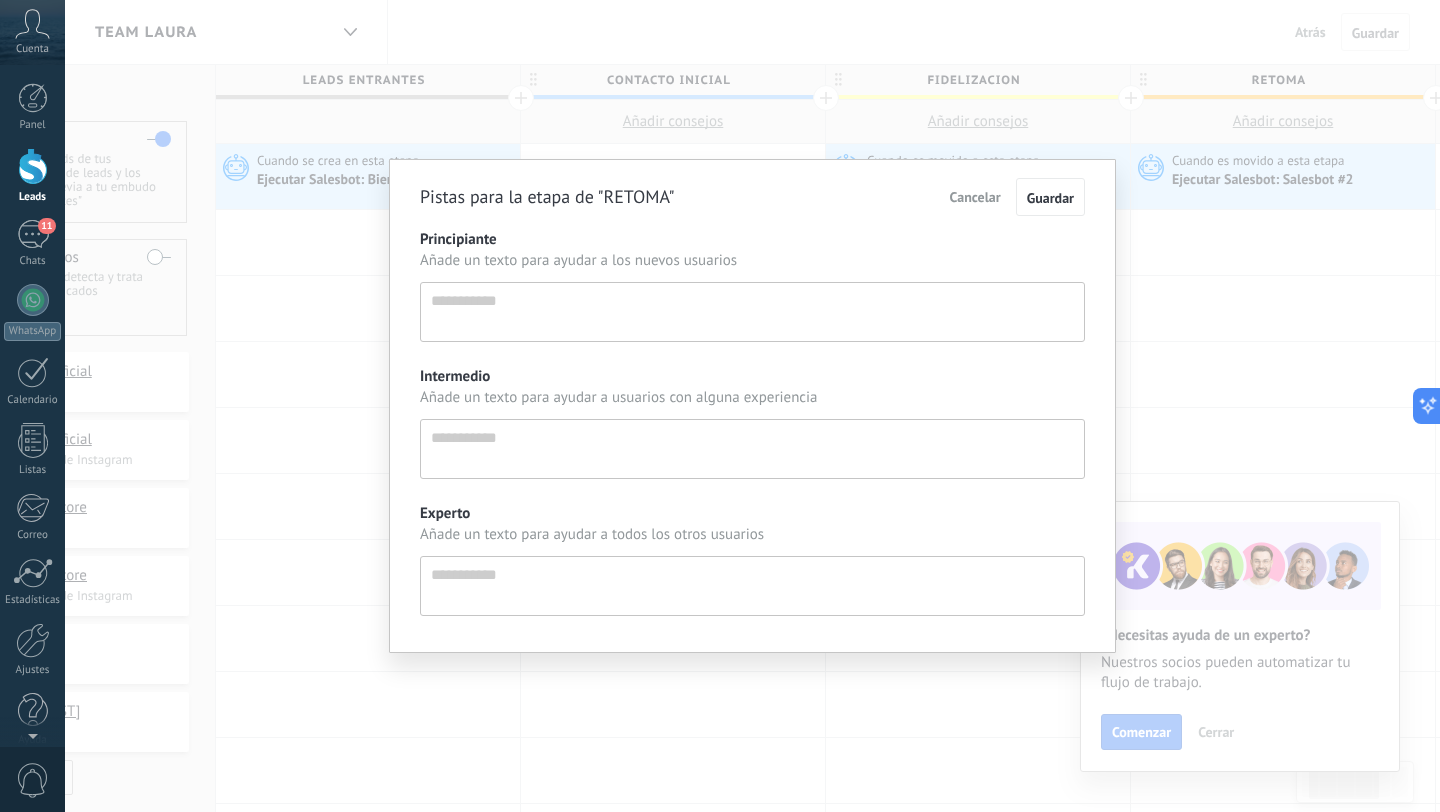 scroll, scrollTop: 19, scrollLeft: 0, axis: vertical 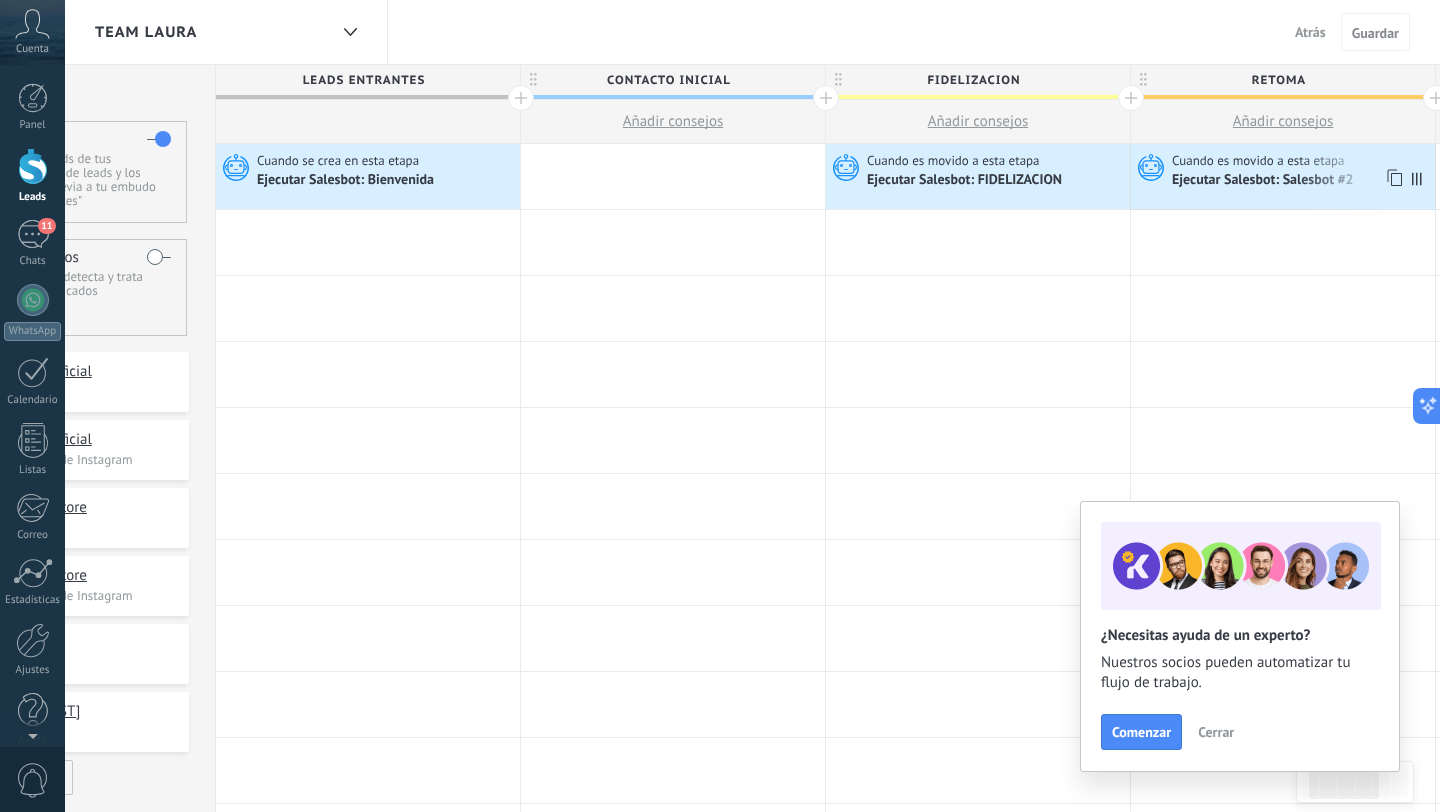 click on "Ejecutar Salesbot: Salesbot #2" at bounding box center [1264, 181] 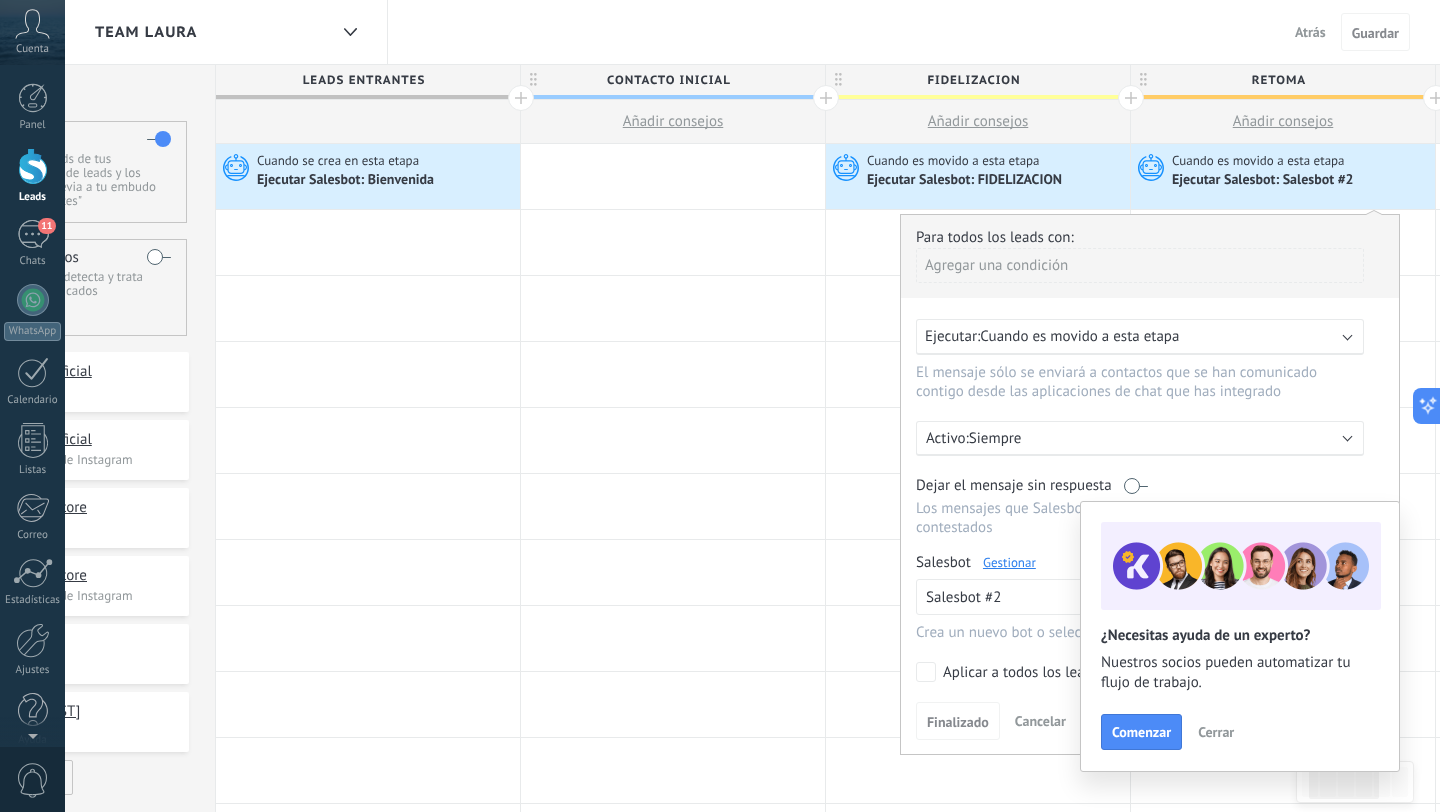 click on "Cerrar" at bounding box center [1216, 732] 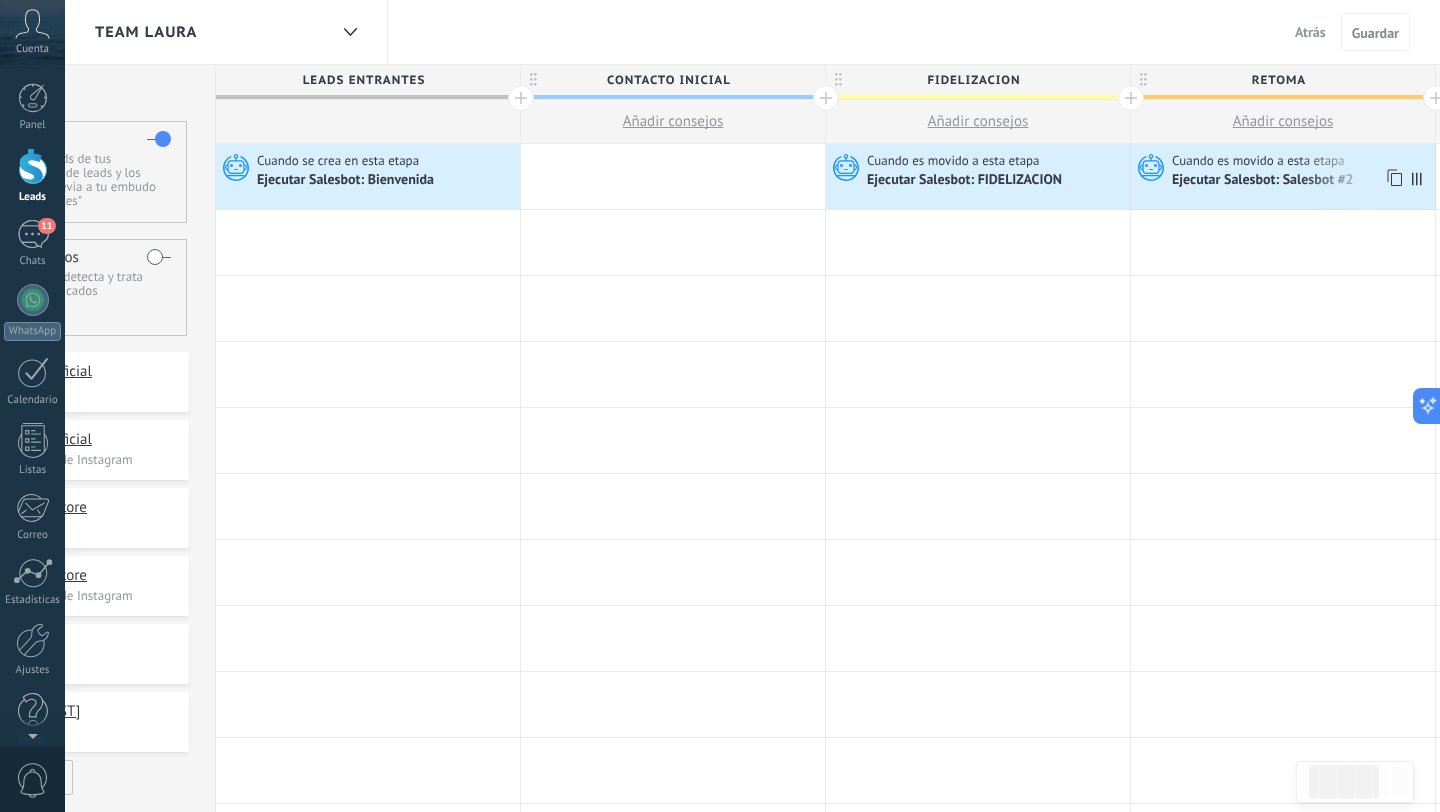 click on "Cuando es movido a esta etapa" at bounding box center (1260, 161) 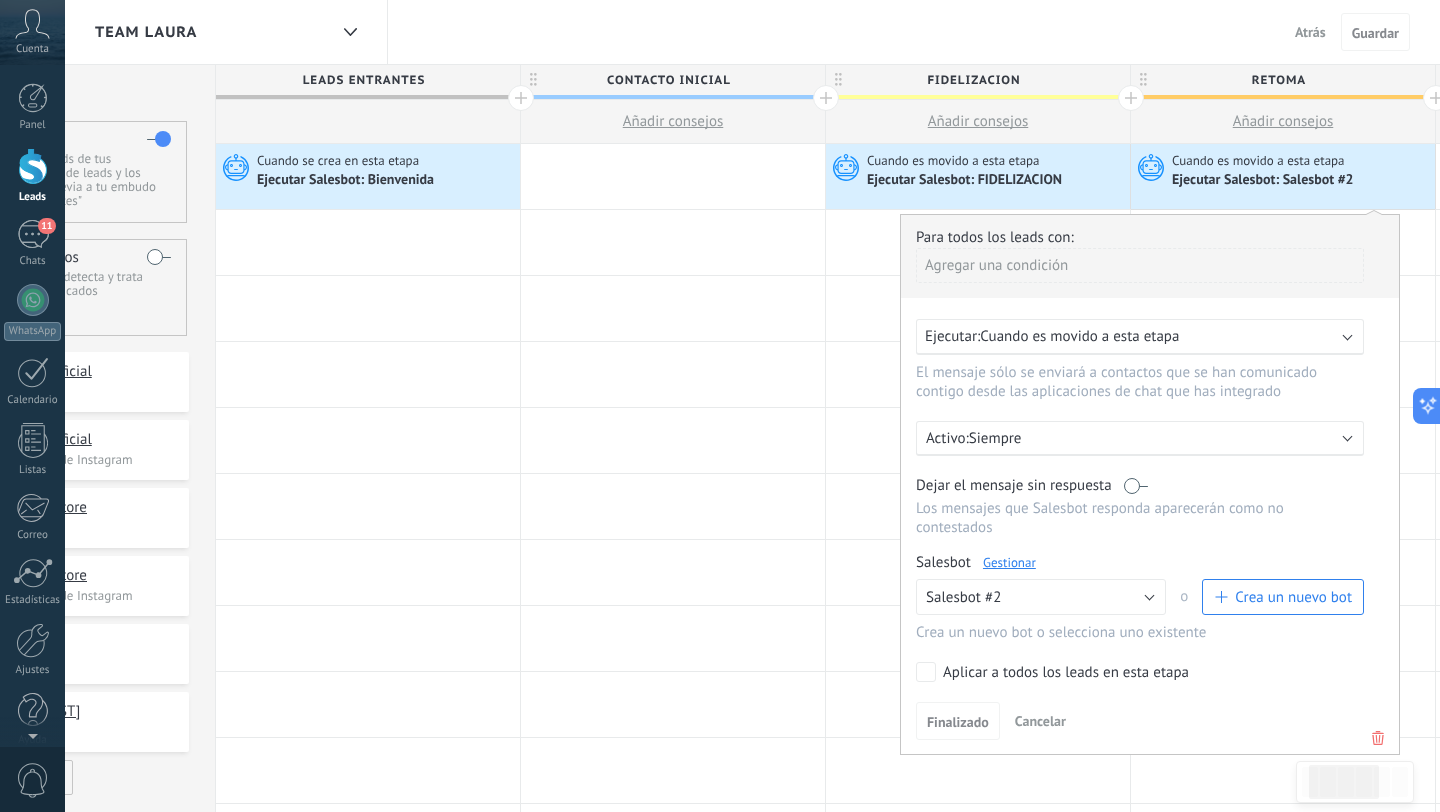 click on "Gestionar" at bounding box center [1009, 562] 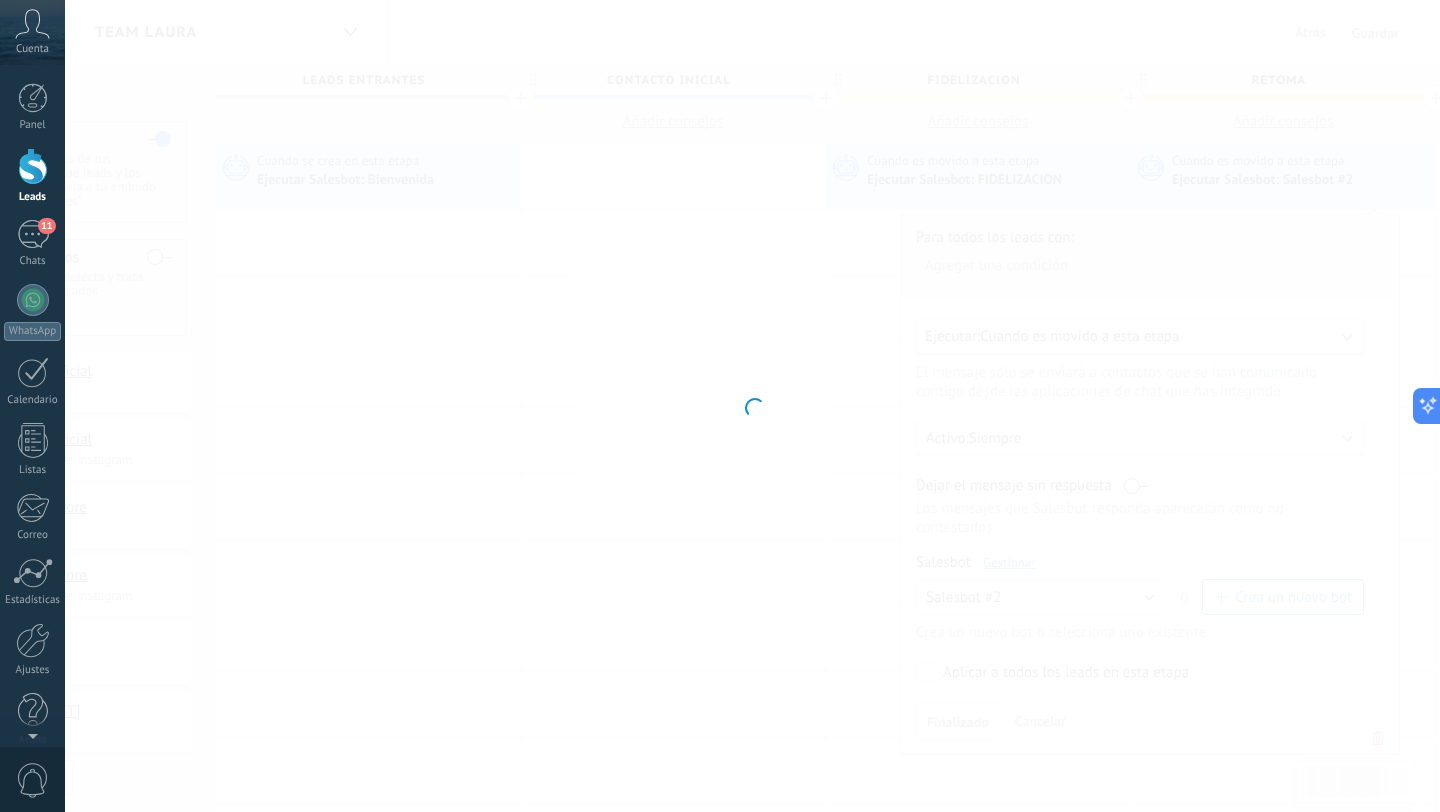 type on "**********" 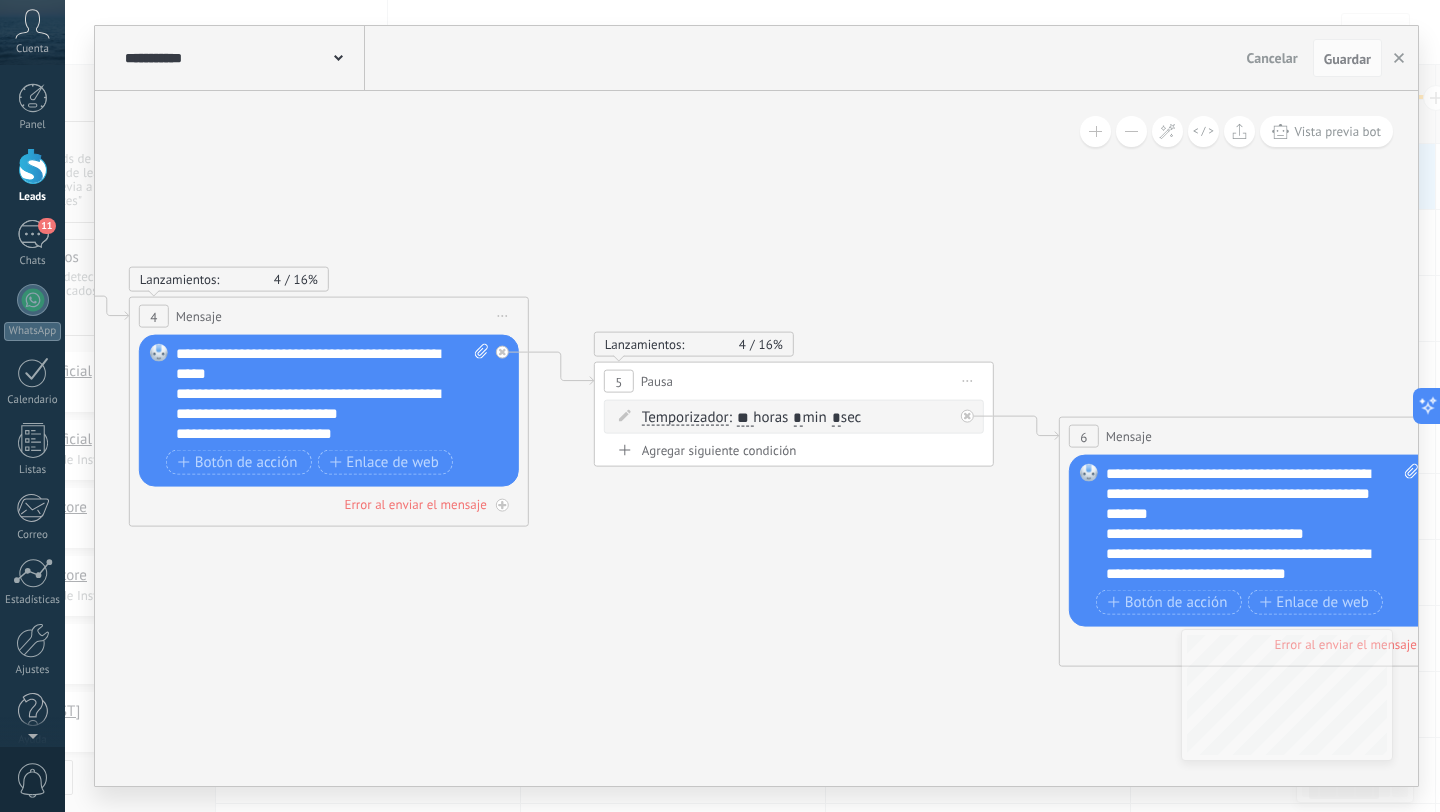 click 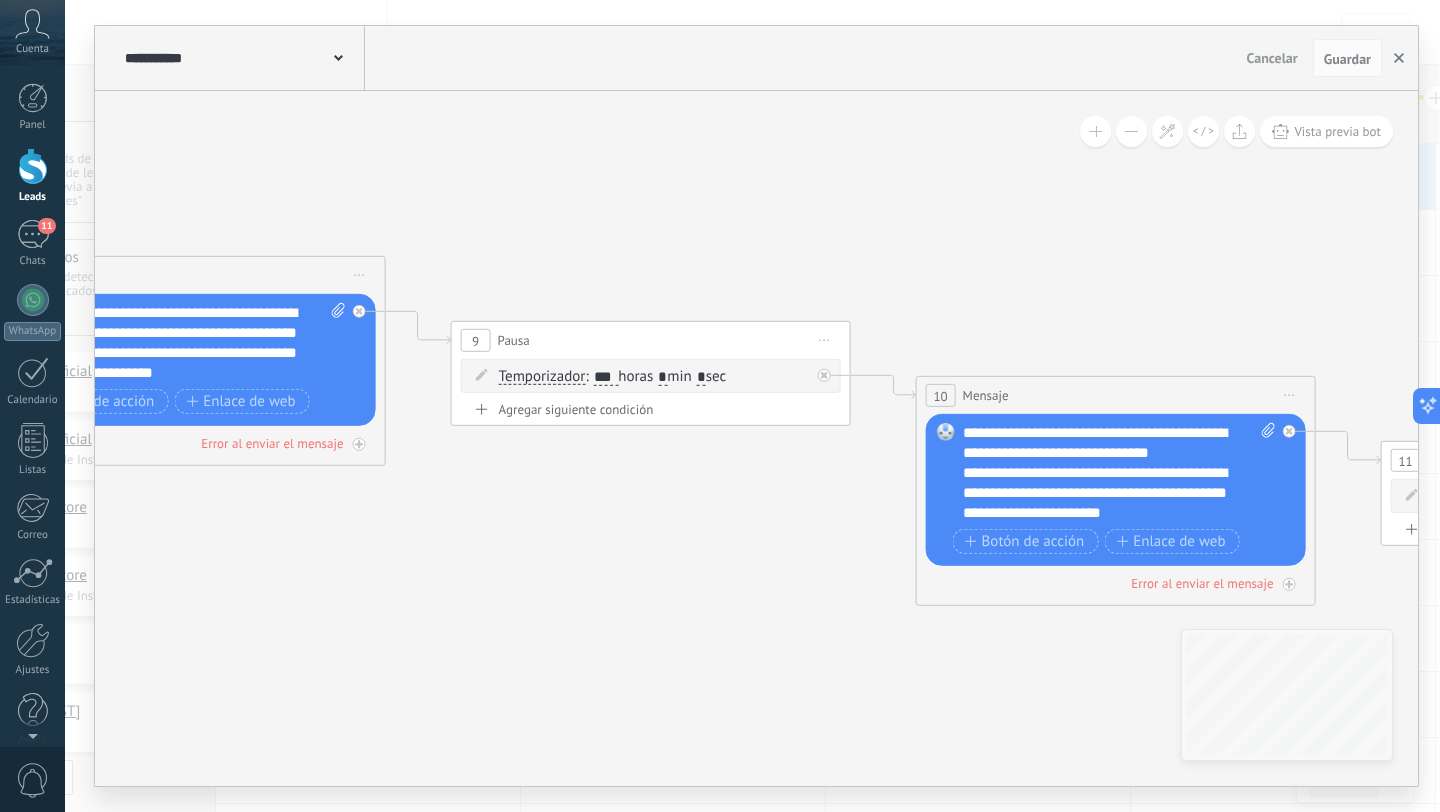 click 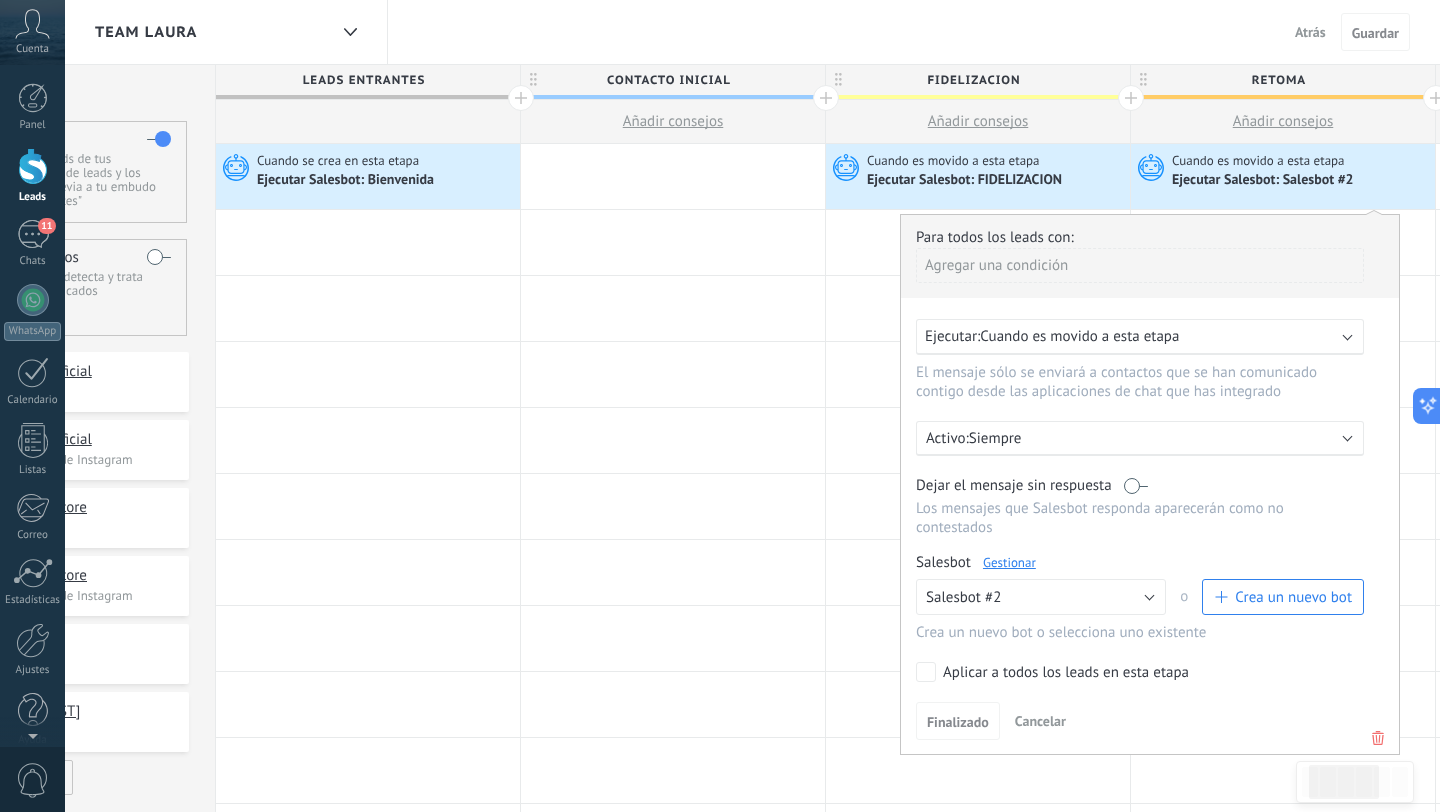 click on "Atrás" at bounding box center [1310, 32] 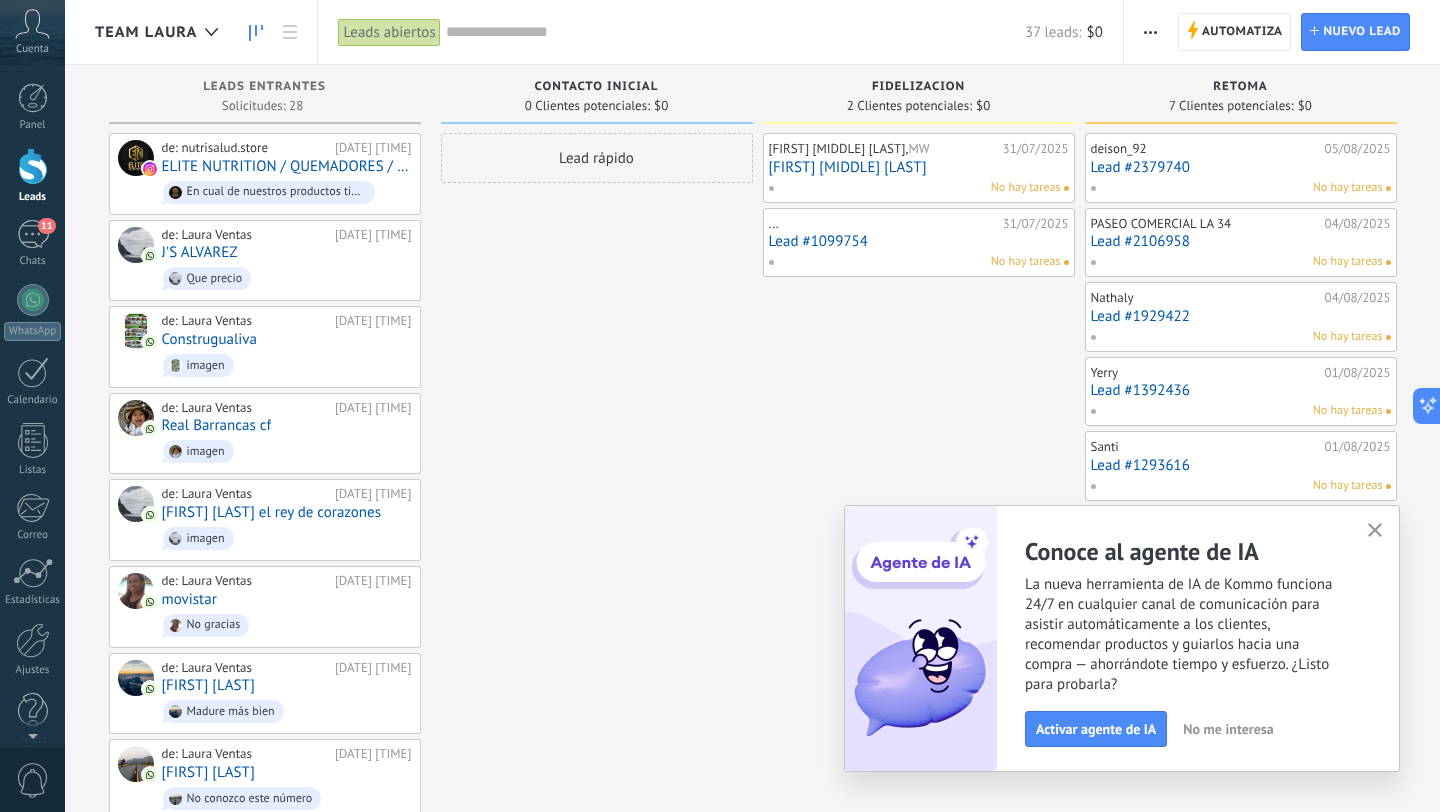 click 